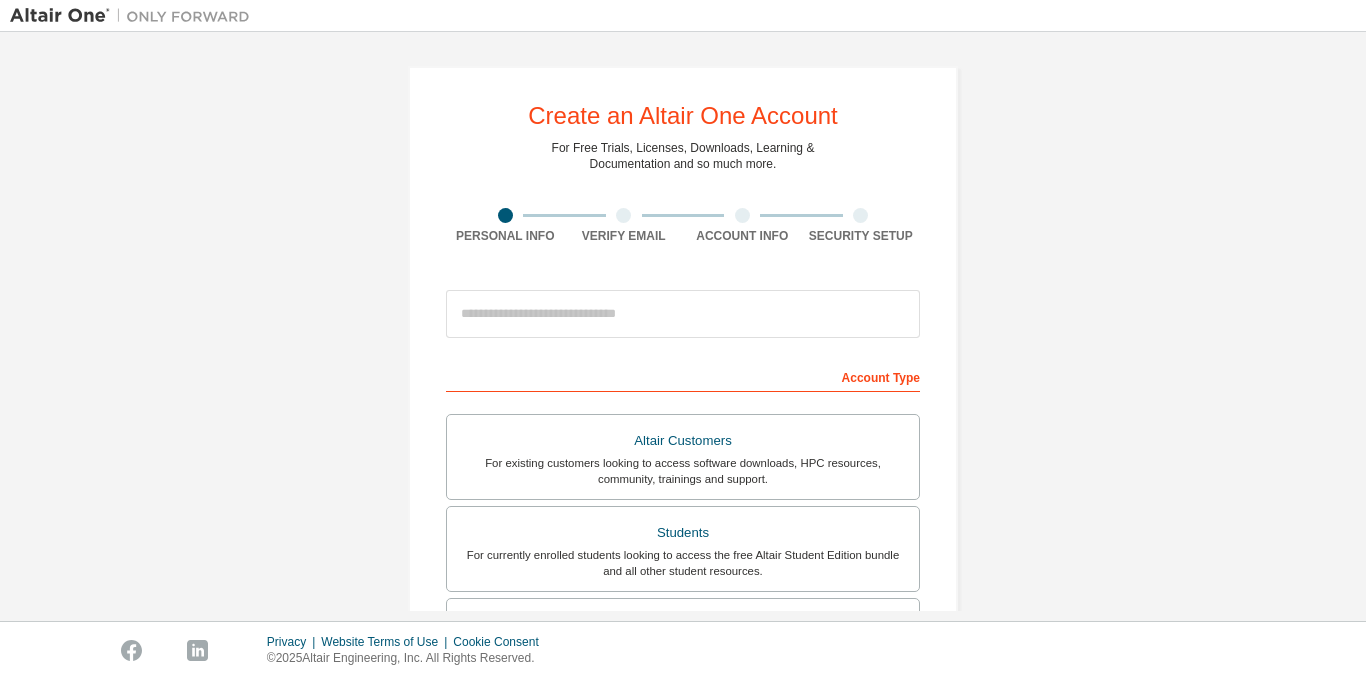 scroll, scrollTop: 0, scrollLeft: 0, axis: both 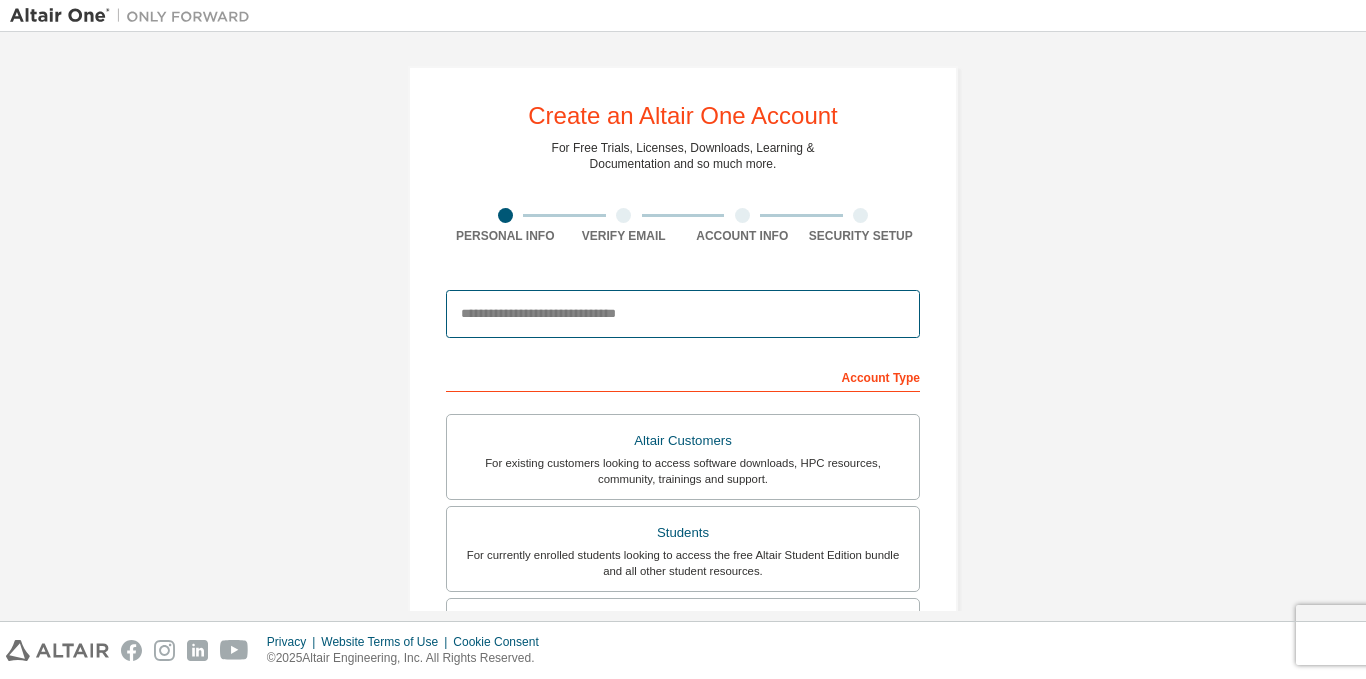 click at bounding box center [683, 314] 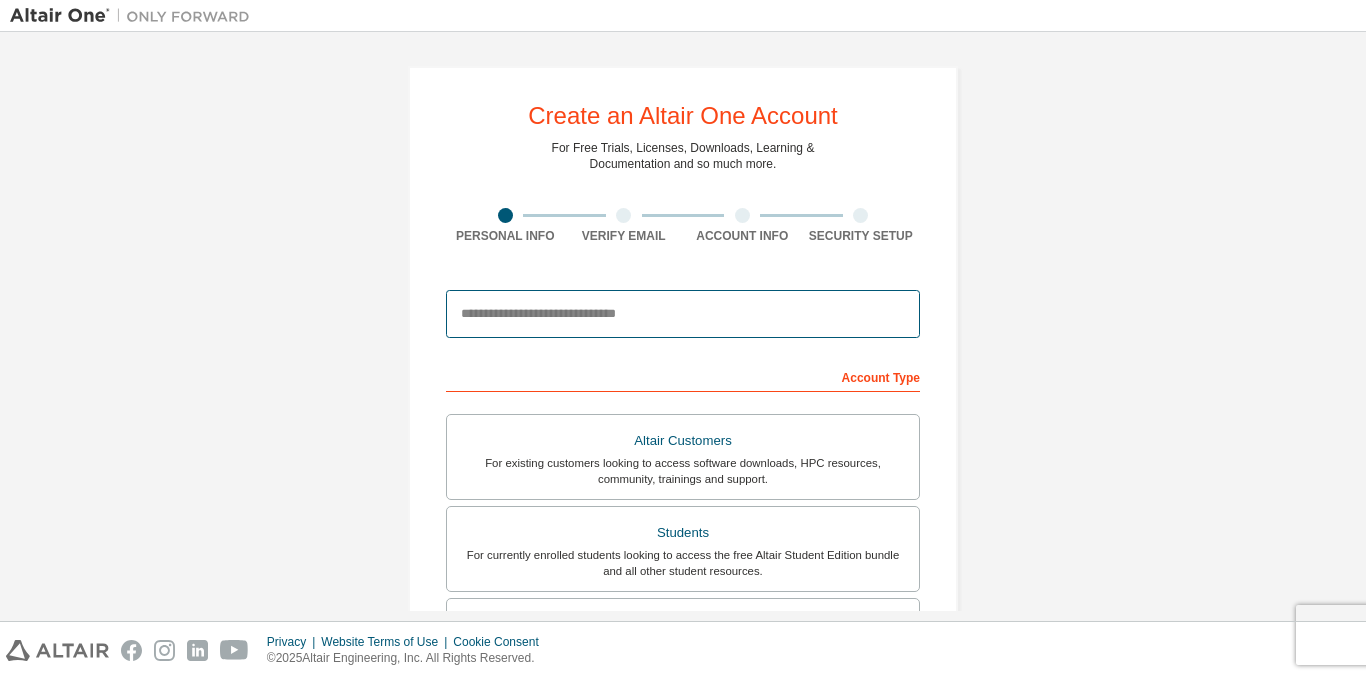 type on "**********" 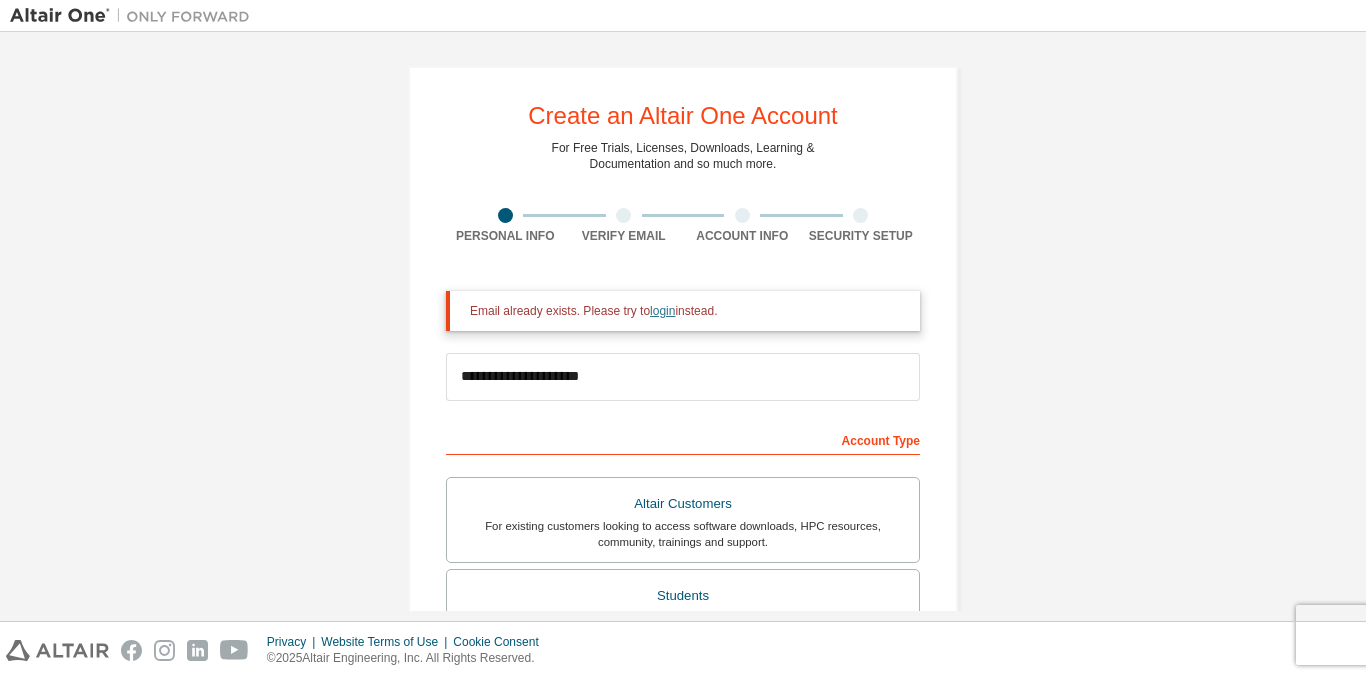 click on "login" at bounding box center (662, 311) 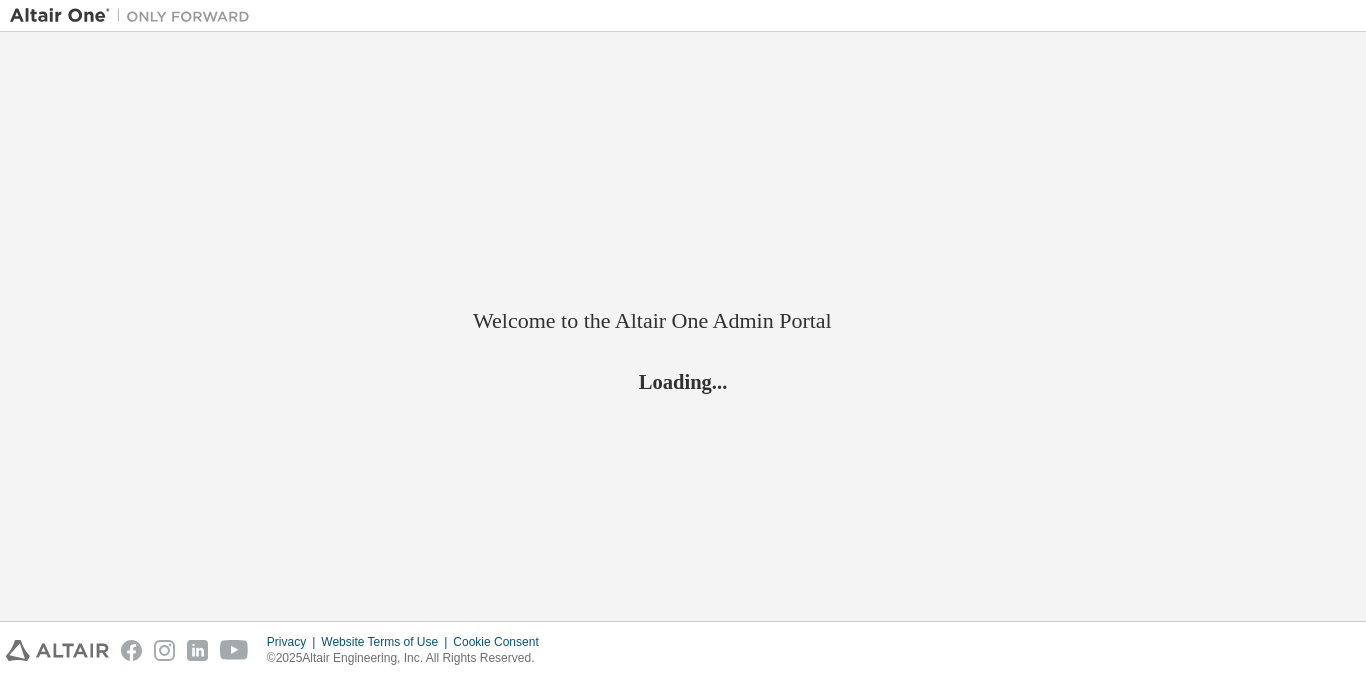 scroll, scrollTop: 0, scrollLeft: 0, axis: both 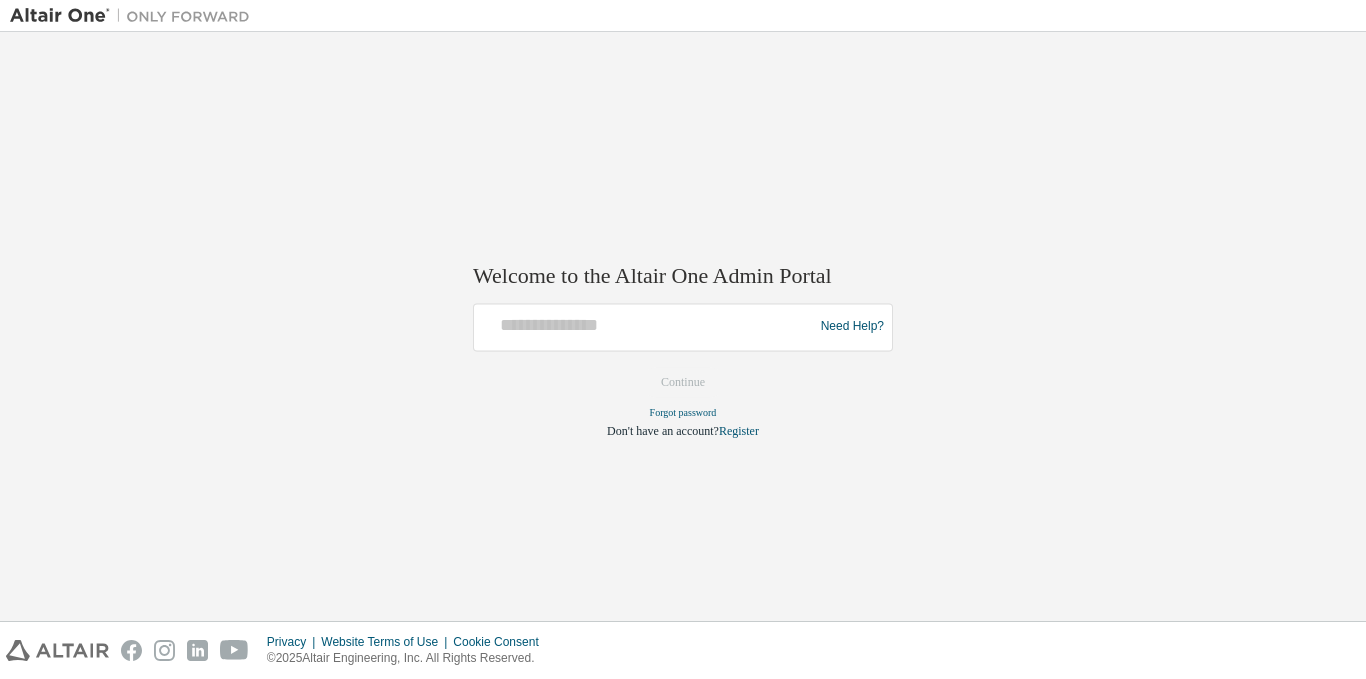 click at bounding box center (646, 327) 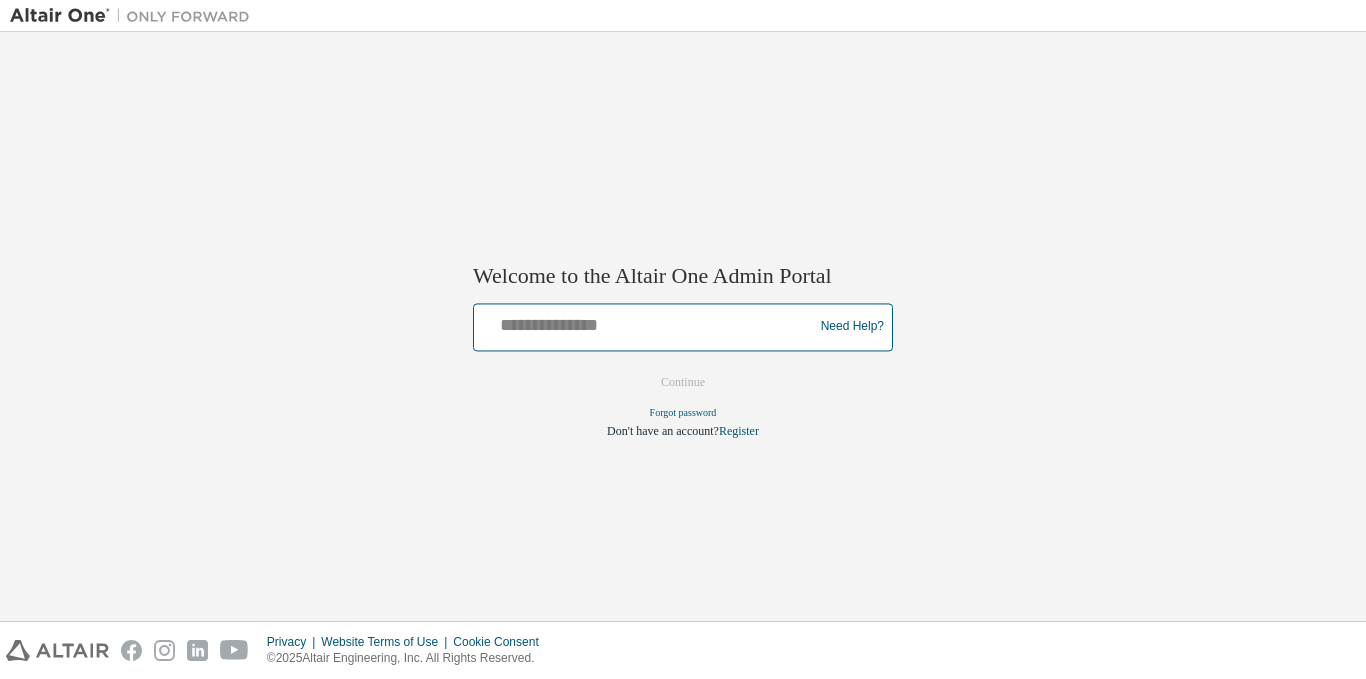 click at bounding box center [646, 322] 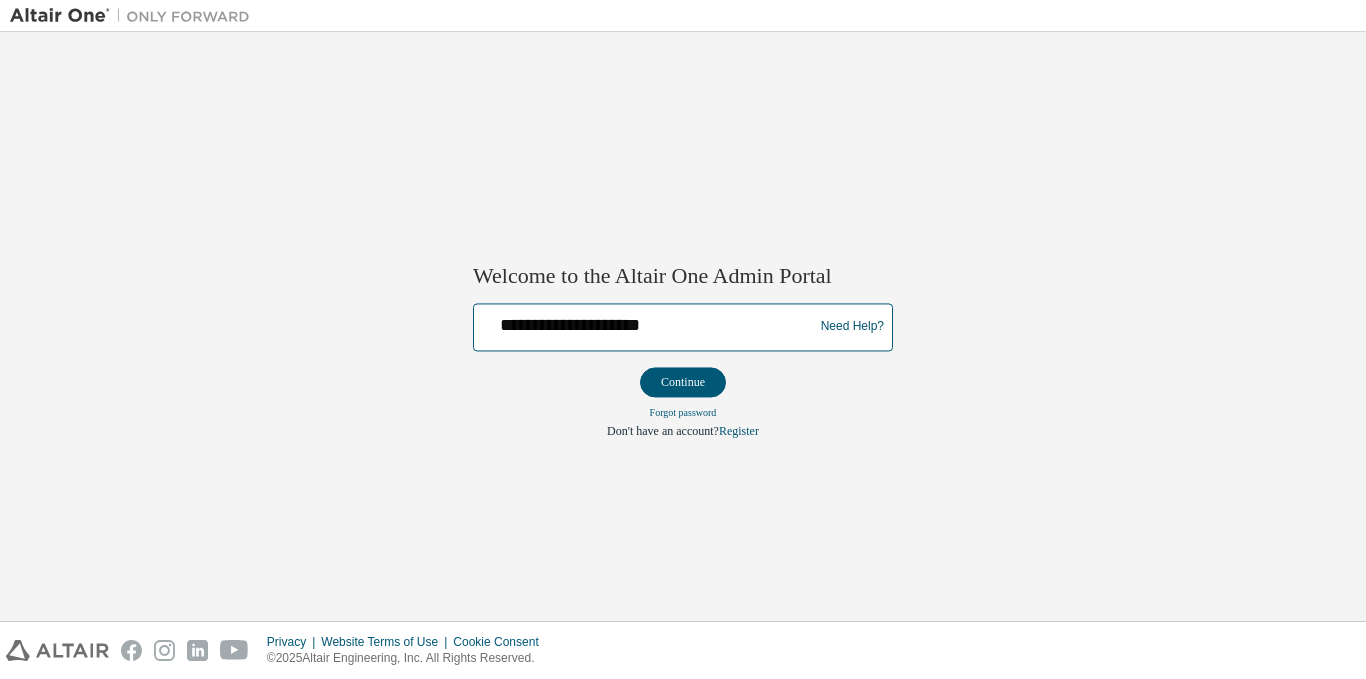 click on "**********" at bounding box center [646, 322] 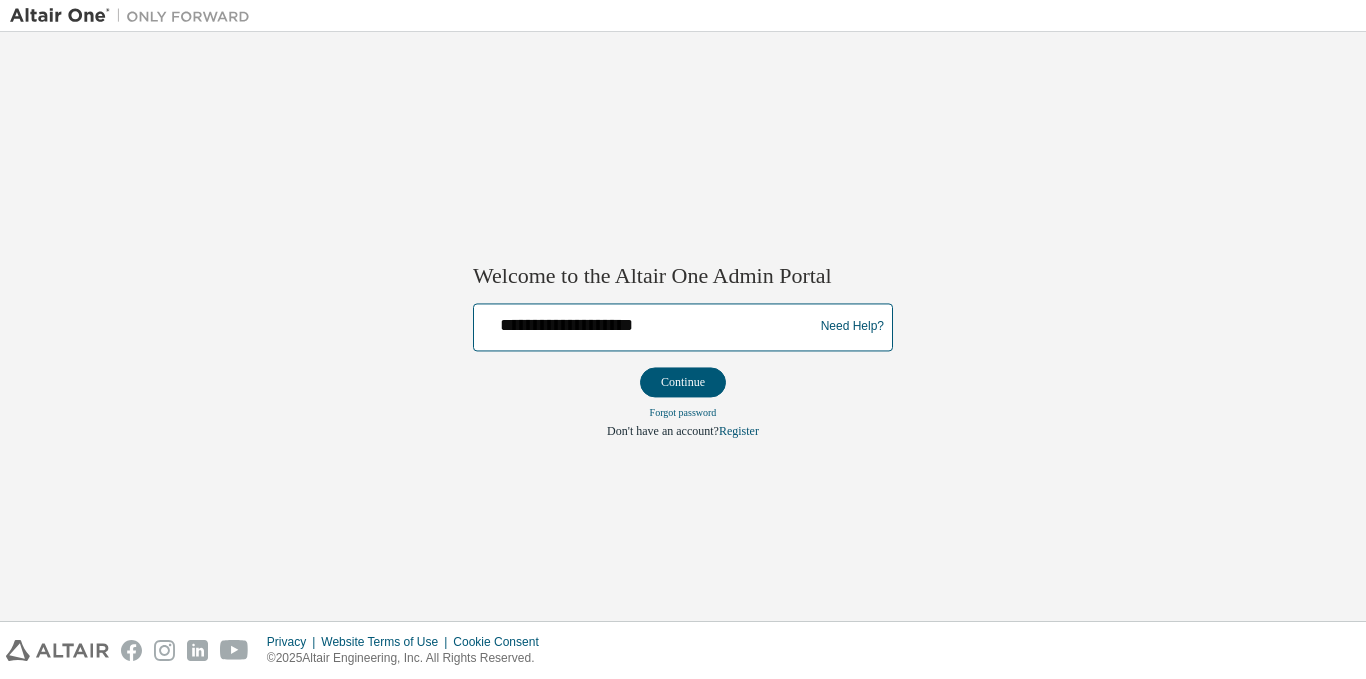 click on "**********" at bounding box center (646, 322) 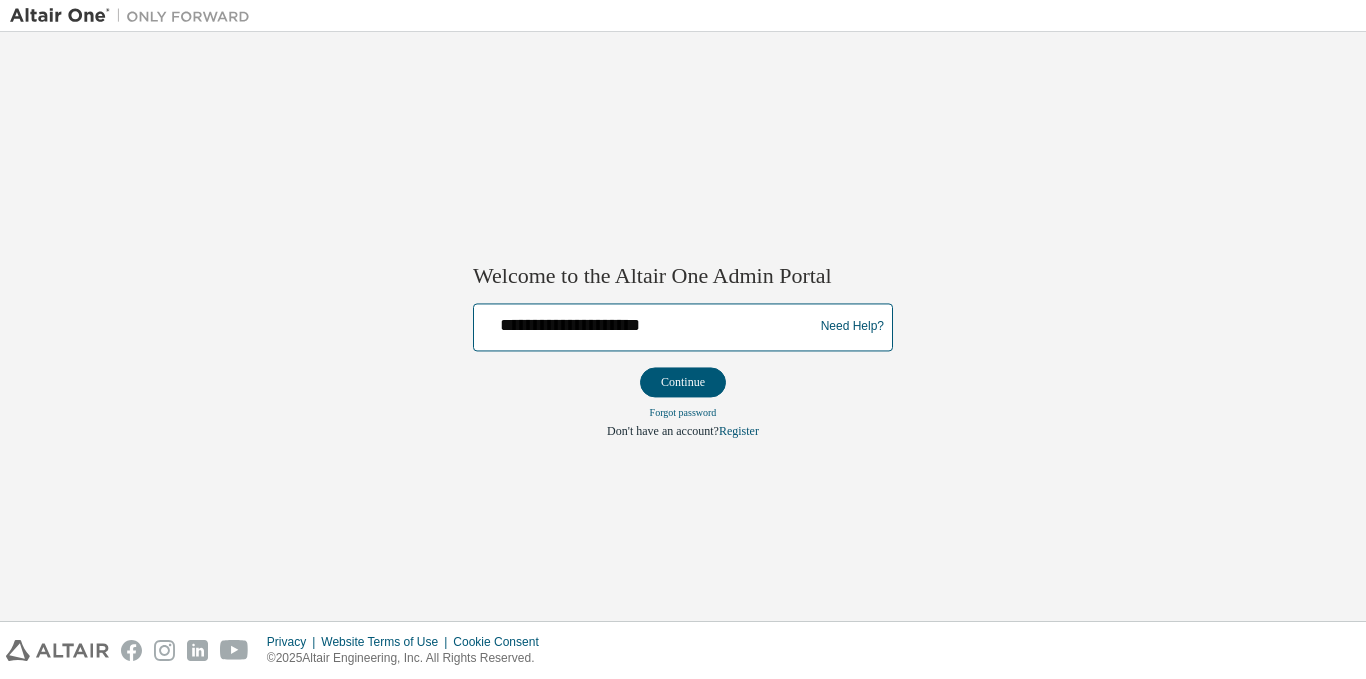 click on "**********" at bounding box center [646, 322] 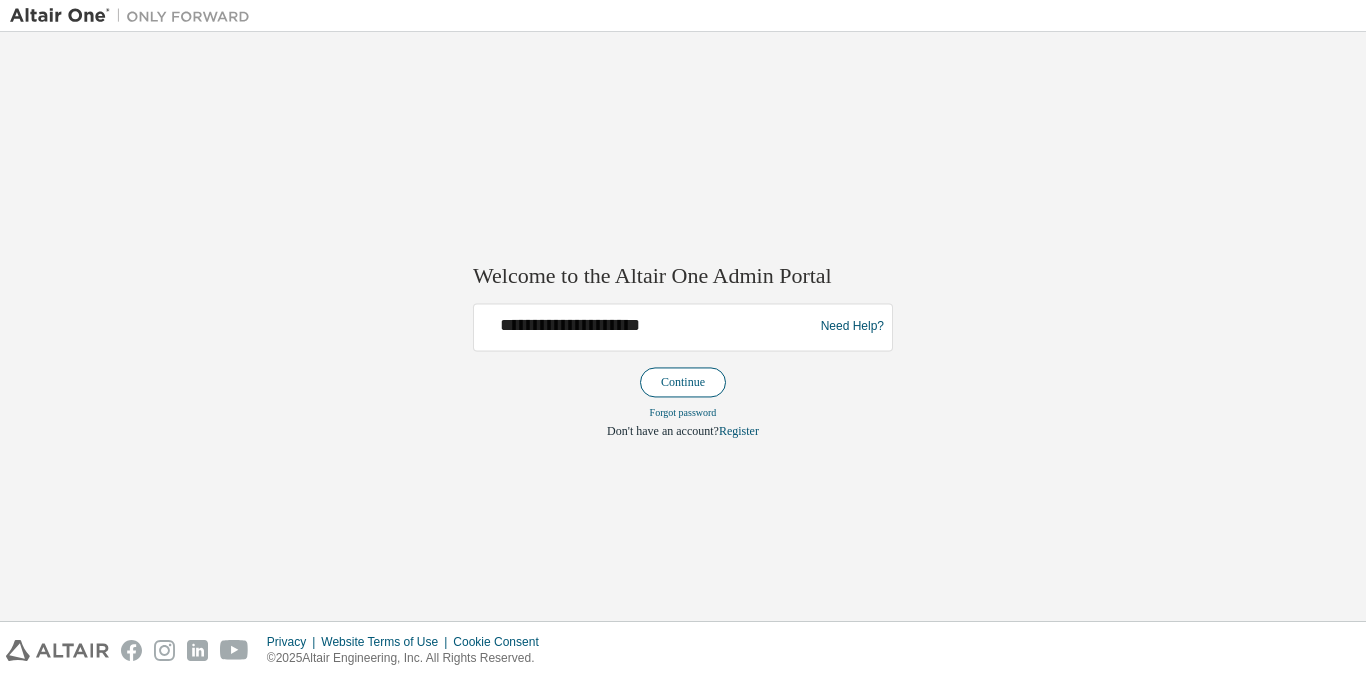 click on "Continue" at bounding box center [683, 382] 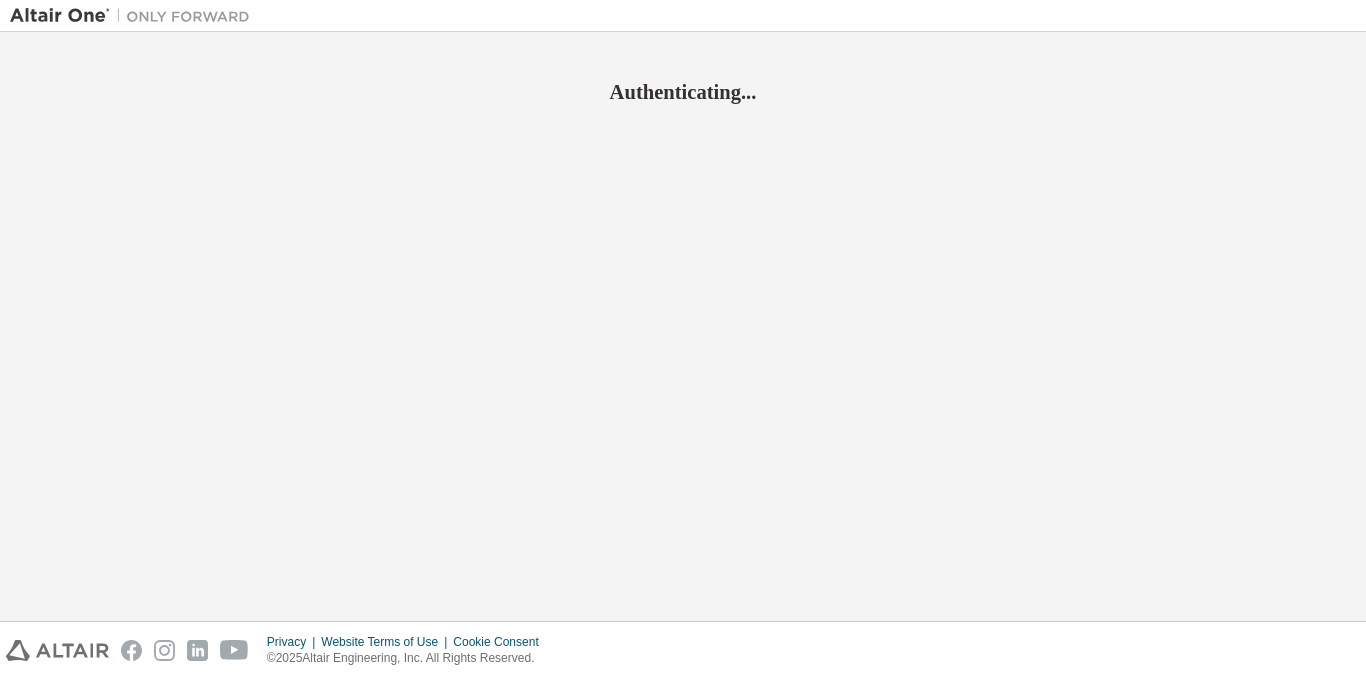 scroll, scrollTop: 0, scrollLeft: 0, axis: both 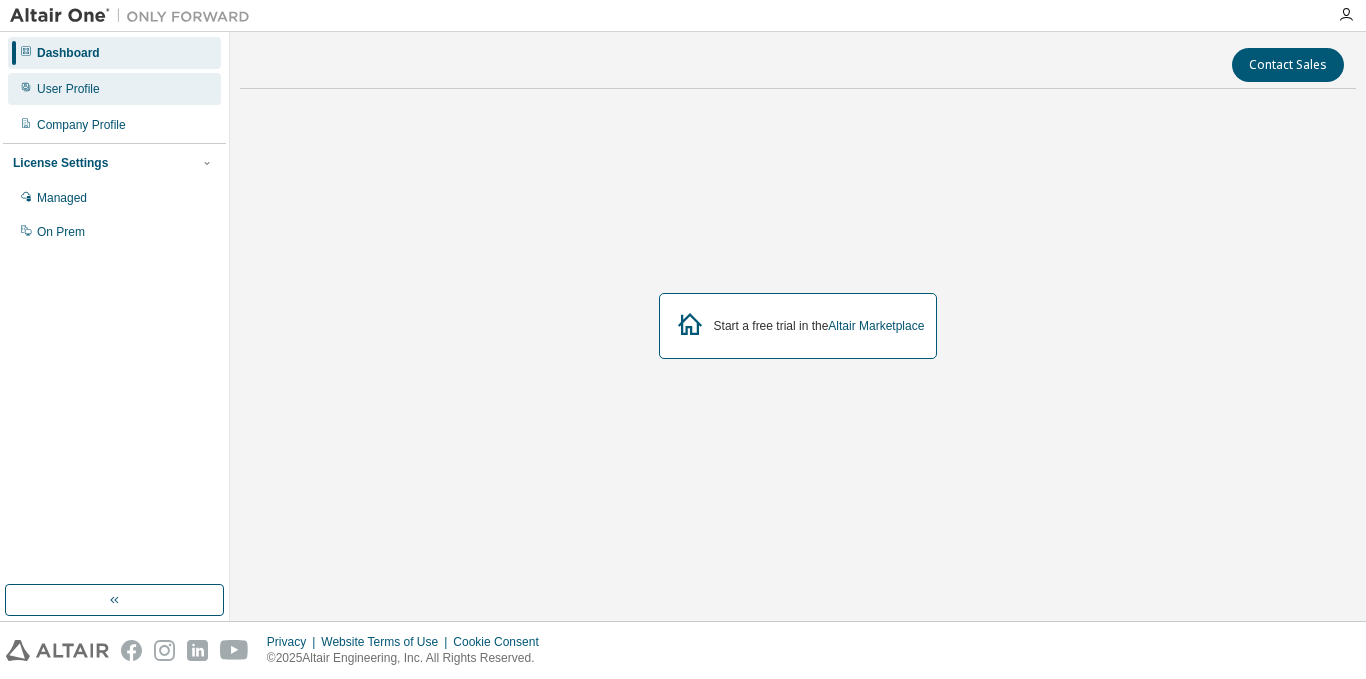 click on "User Profile" at bounding box center (68, 89) 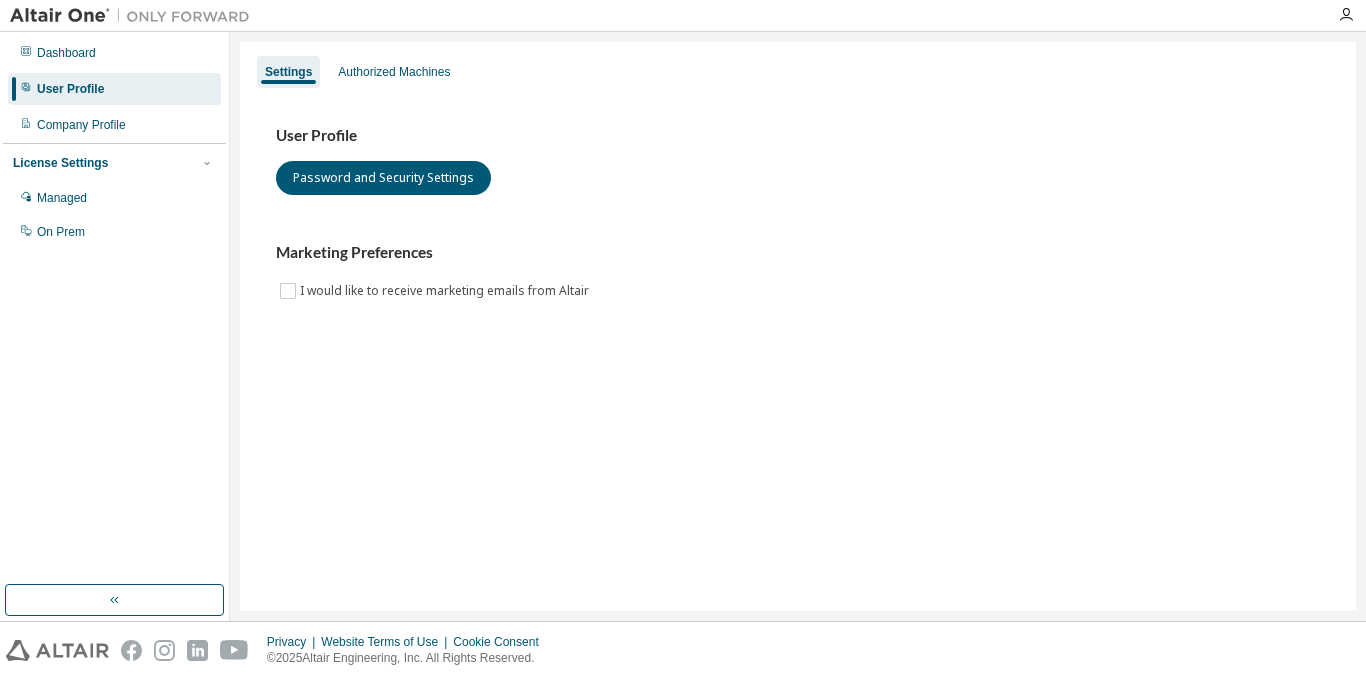 click at bounding box center (135, 16) 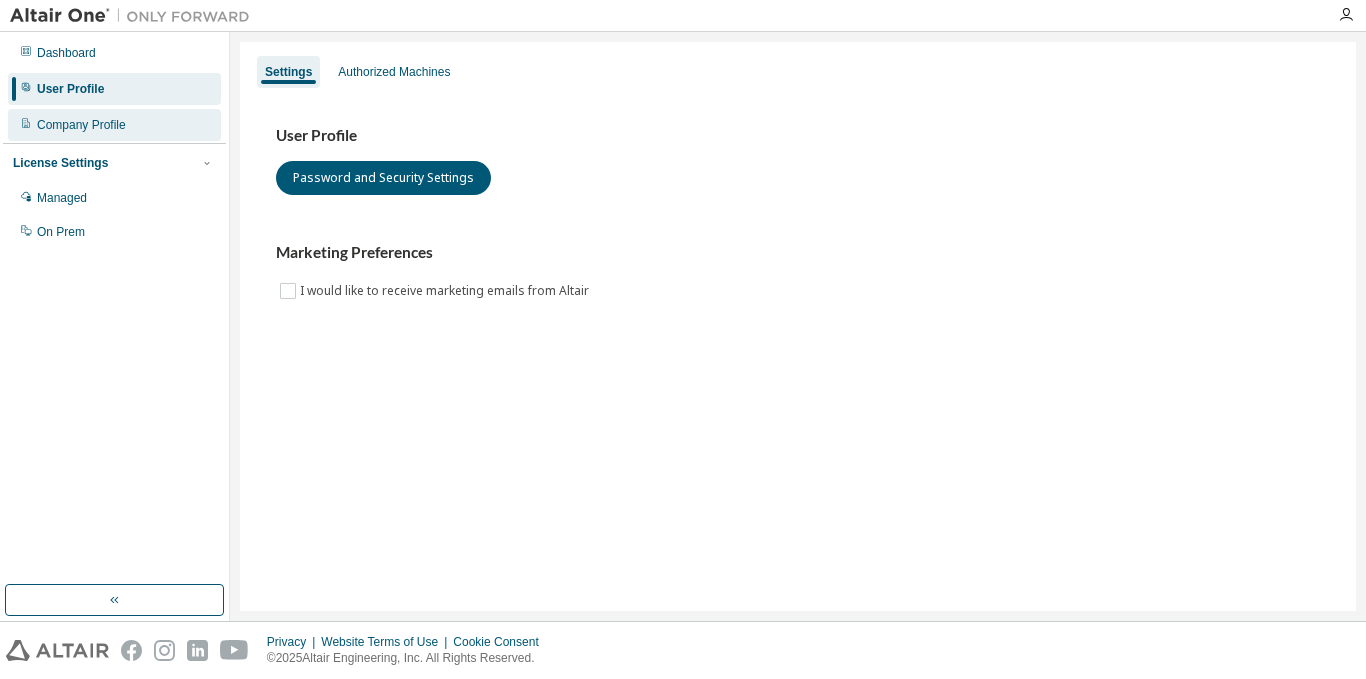 click on "Company Profile" at bounding box center (81, 125) 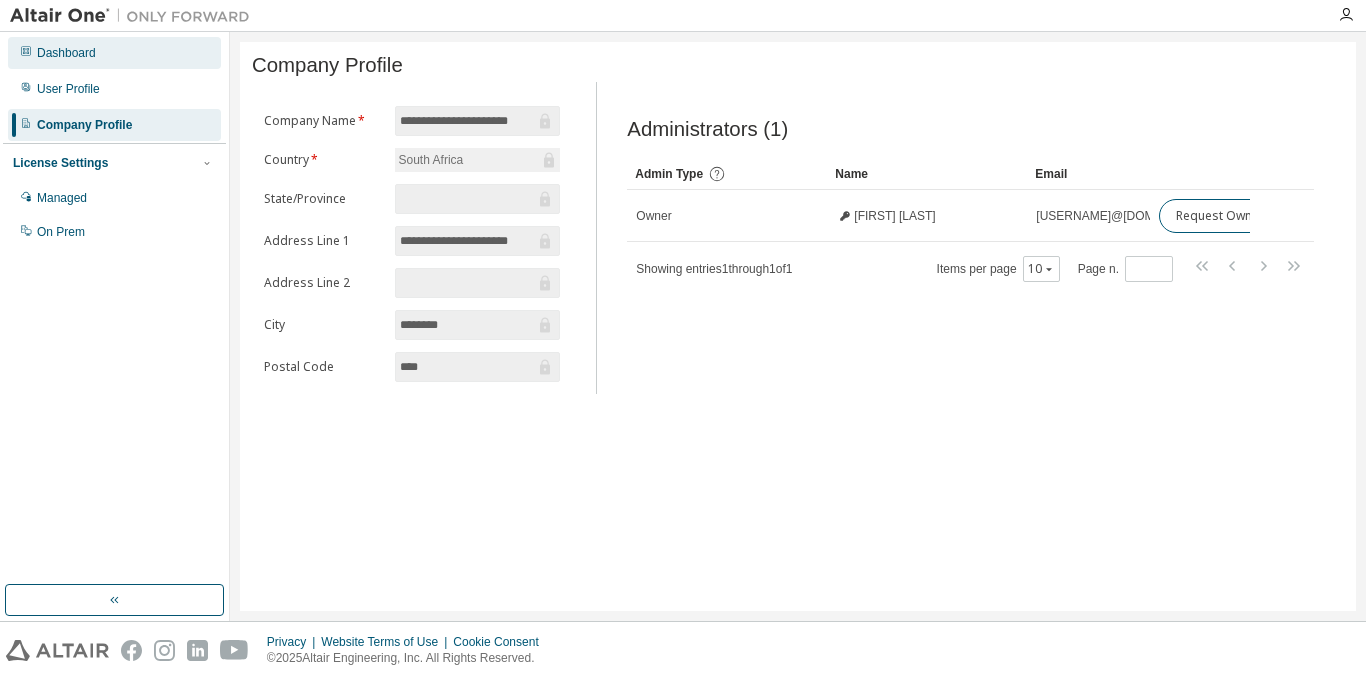 click on "Dashboard" at bounding box center [66, 53] 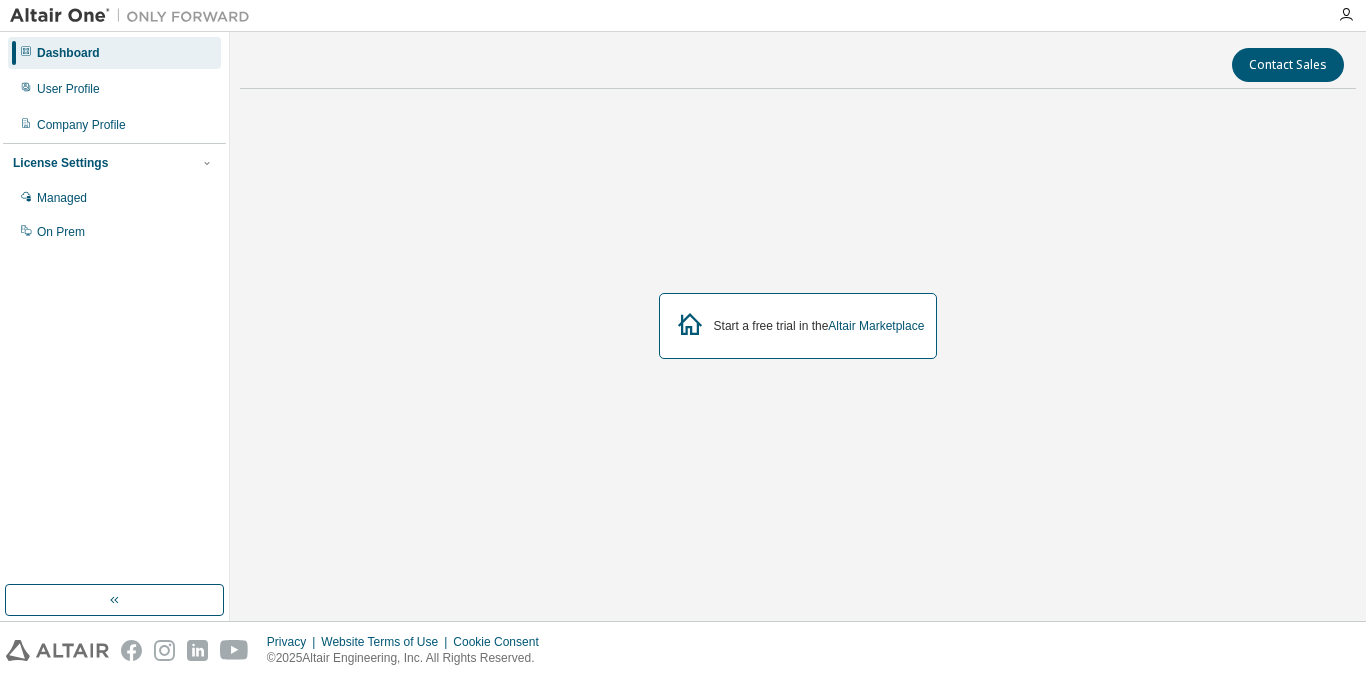 click at bounding box center (130, 15) 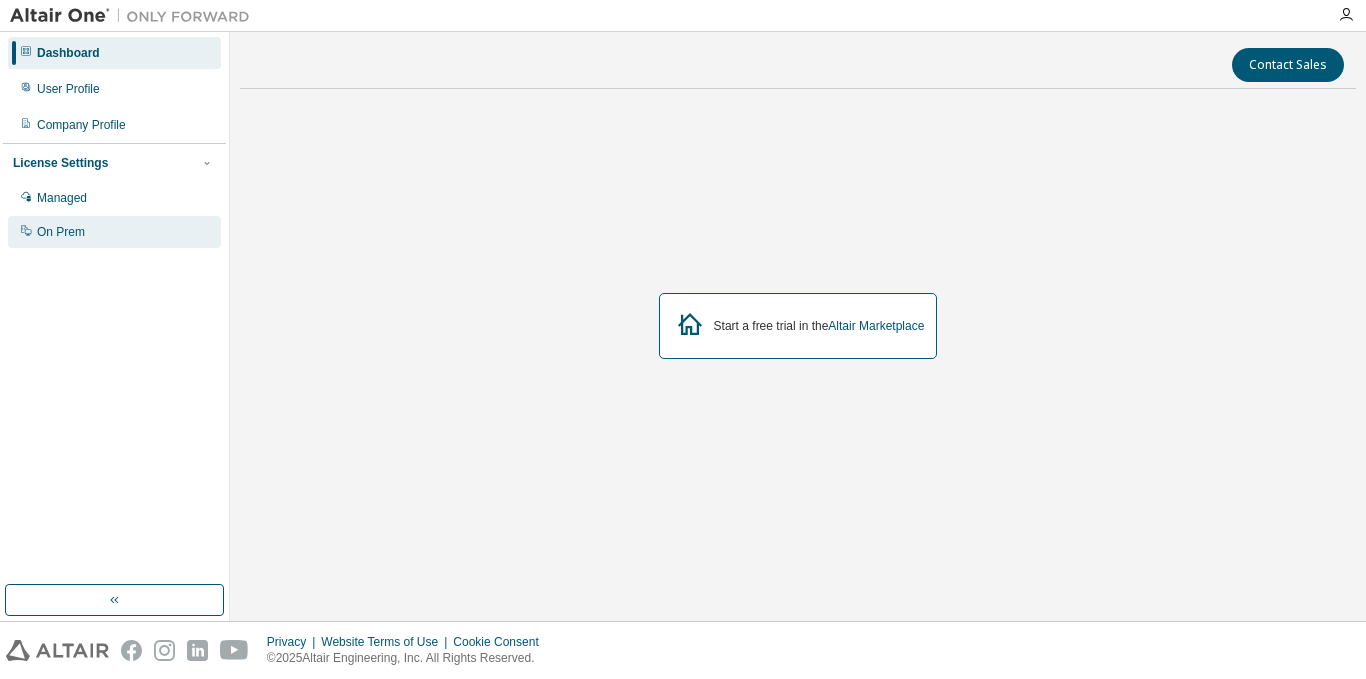 click on "On Prem" at bounding box center (114, 232) 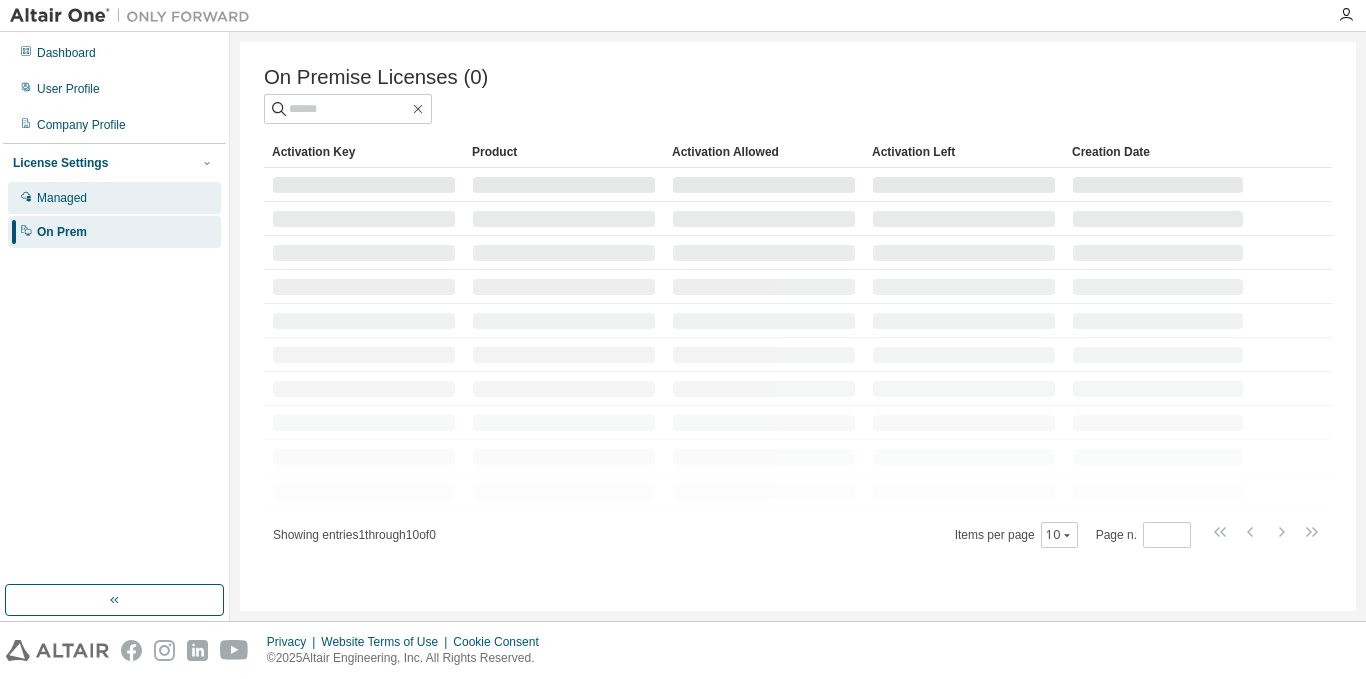 drag, startPoint x: 114, startPoint y: 173, endPoint x: 108, endPoint y: 195, distance: 22.803509 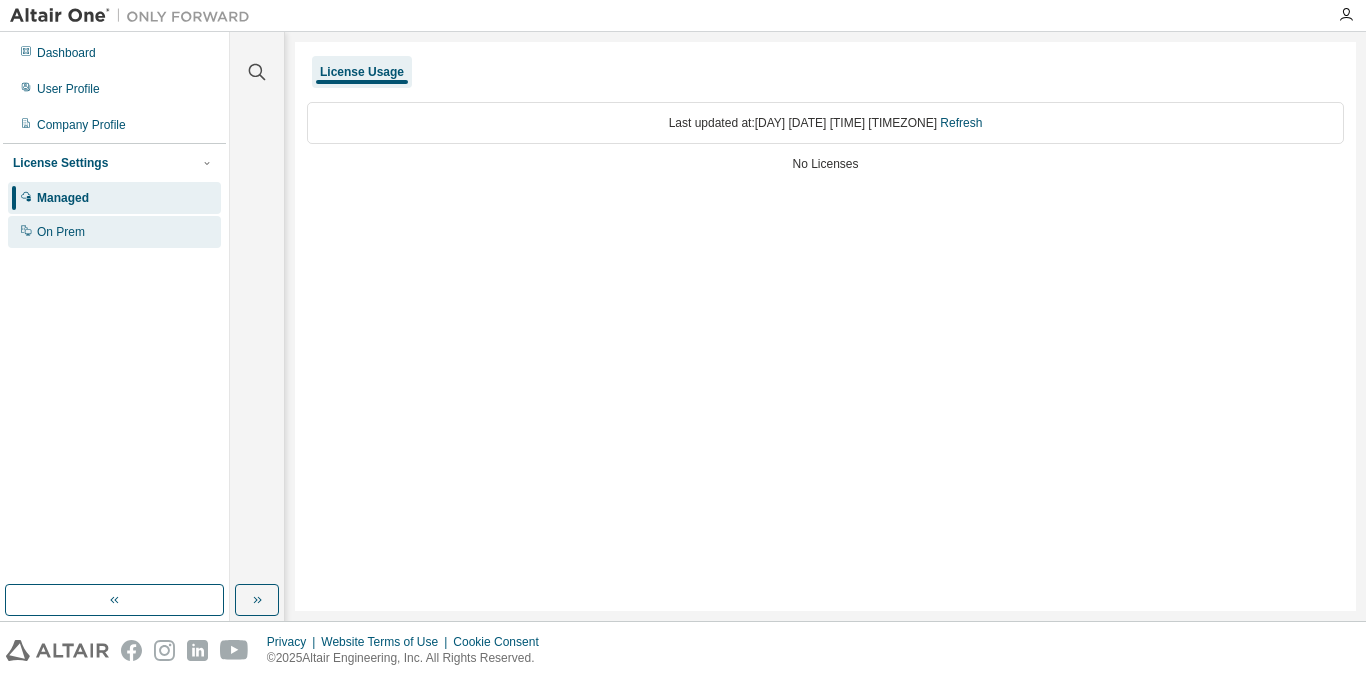 click on "On Prem" at bounding box center (114, 232) 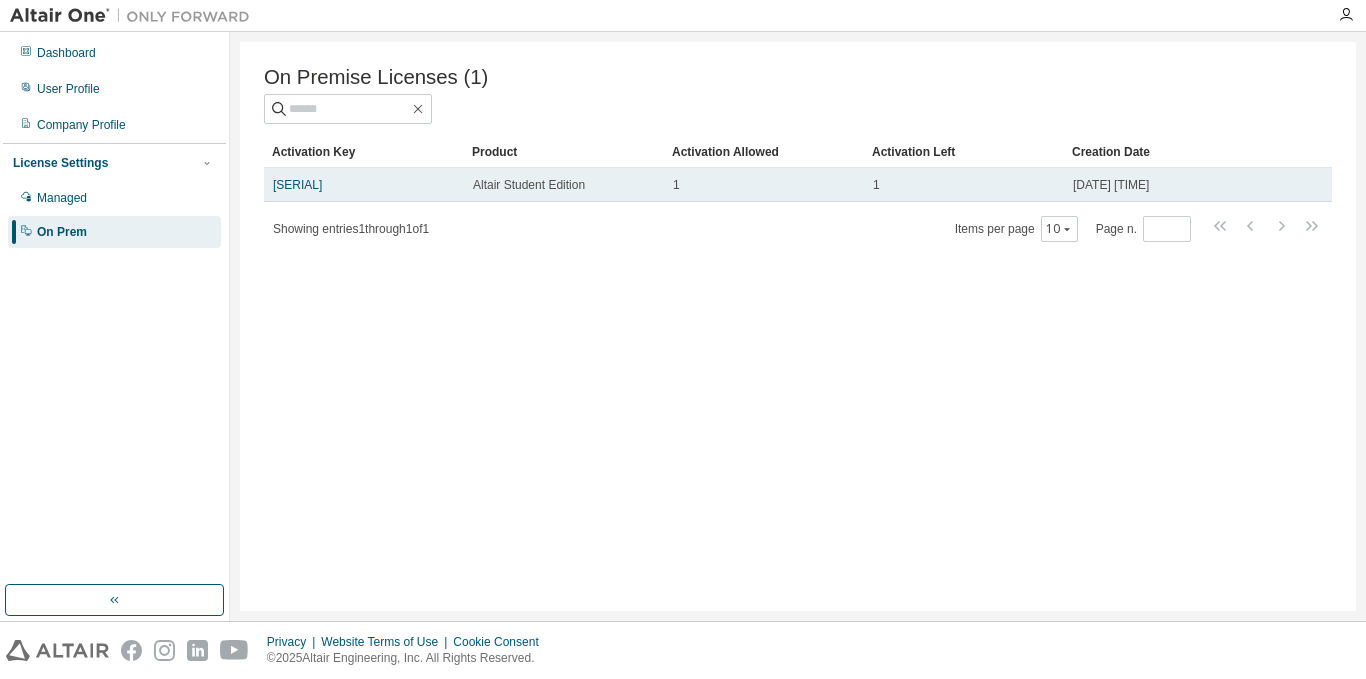 click on "Altair Student Edition" at bounding box center (529, 185) 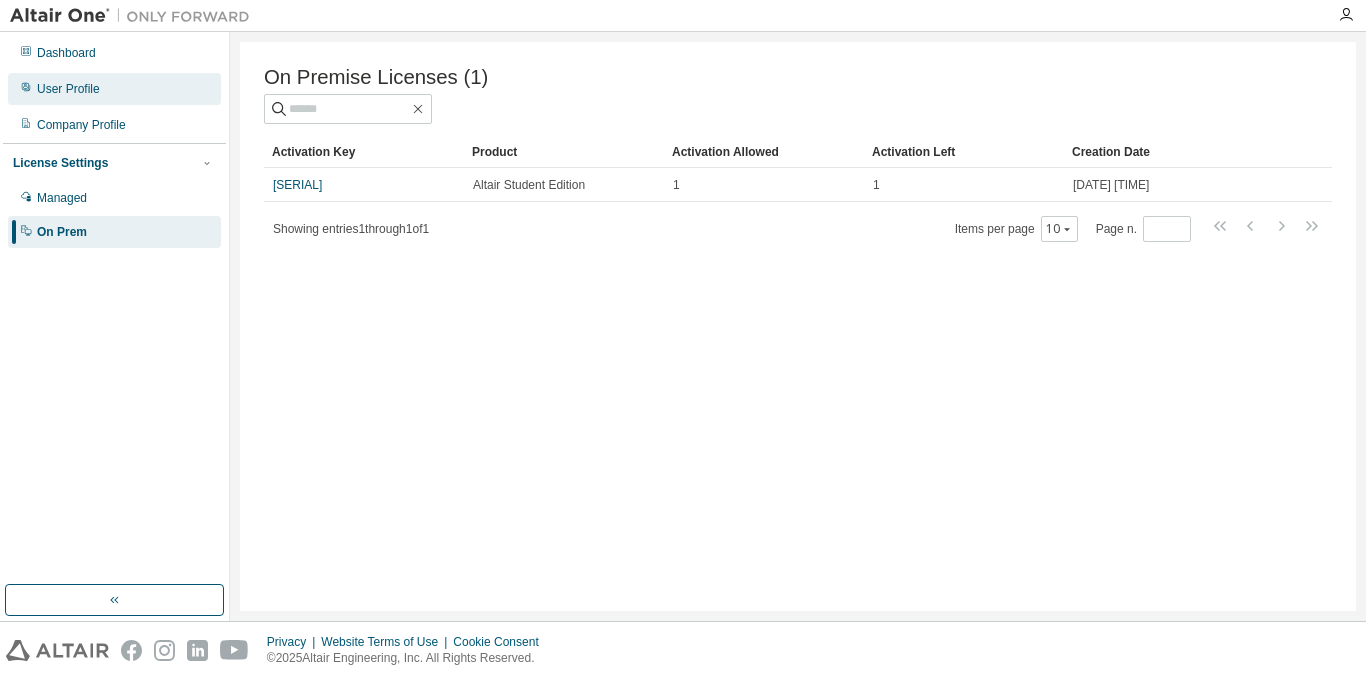 click on "User Profile" at bounding box center [114, 89] 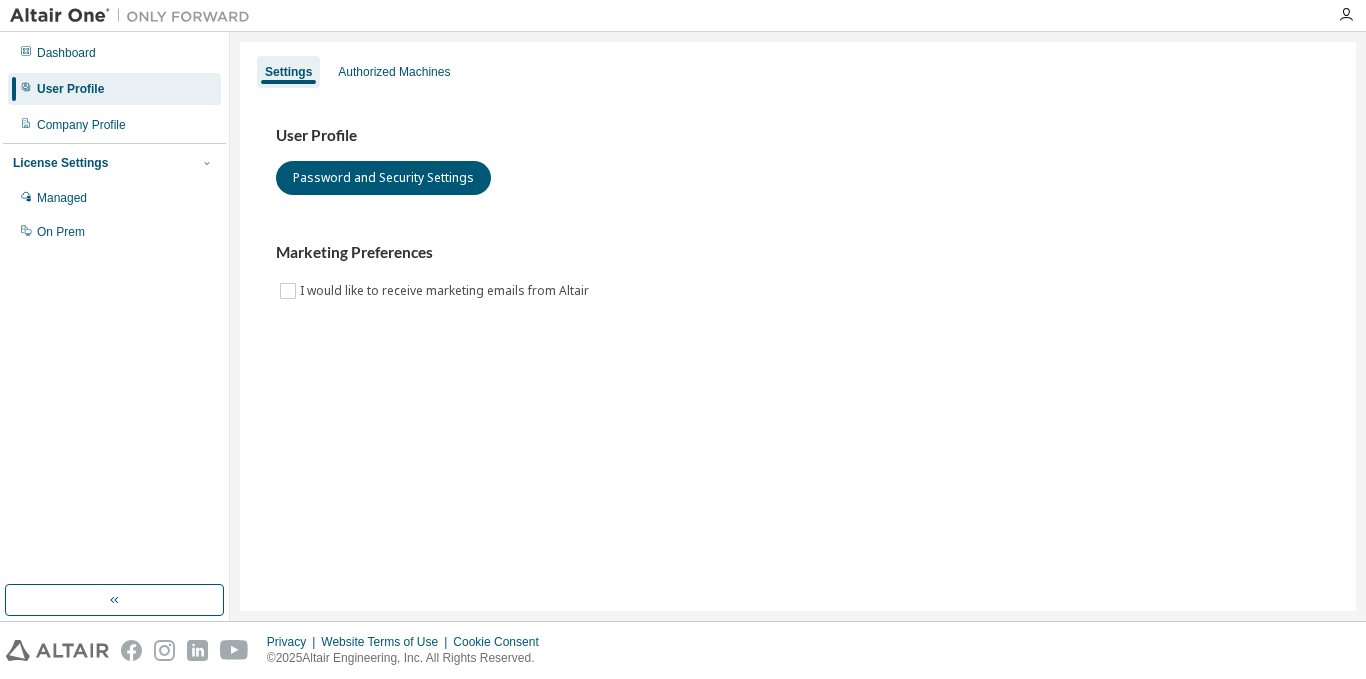 click at bounding box center [135, 16] 